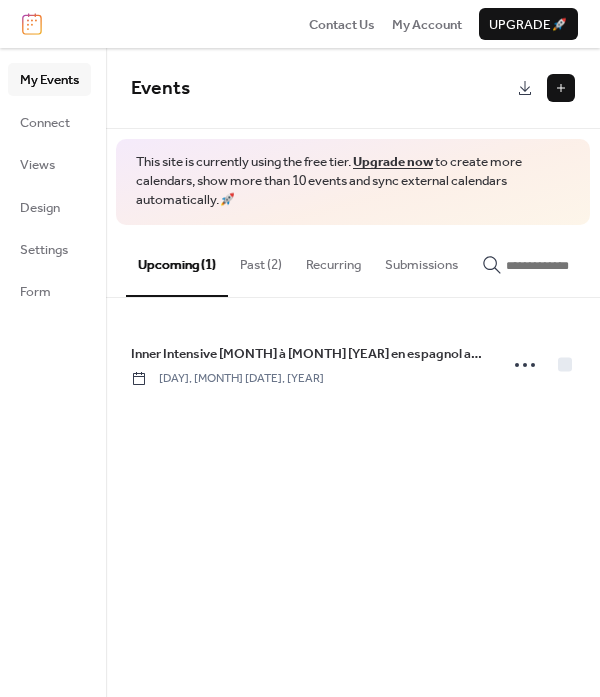 scroll, scrollTop: 0, scrollLeft: 0, axis: both 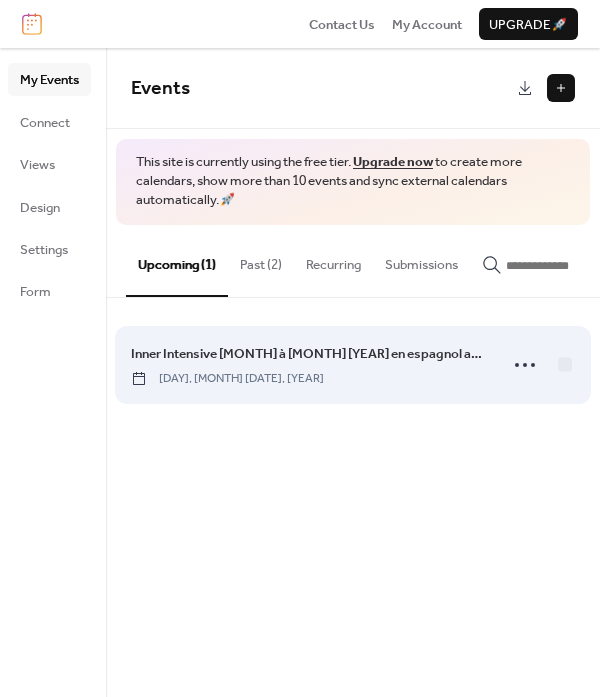 click on "Inner Intensive Mai à juillet 2025 en espagnol avec Pi Villaraza" at bounding box center (308, 354) 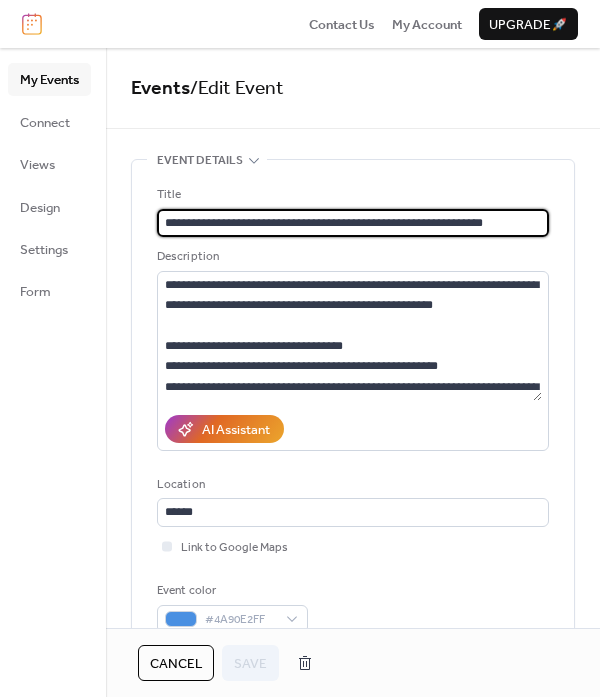 drag, startPoint x: 344, startPoint y: 220, endPoint x: 391, endPoint y: 223, distance: 47.095646 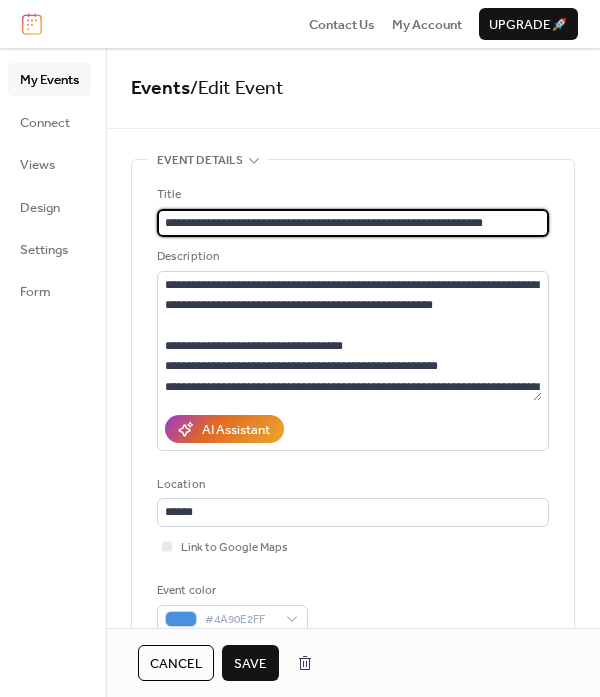 type on "**********" 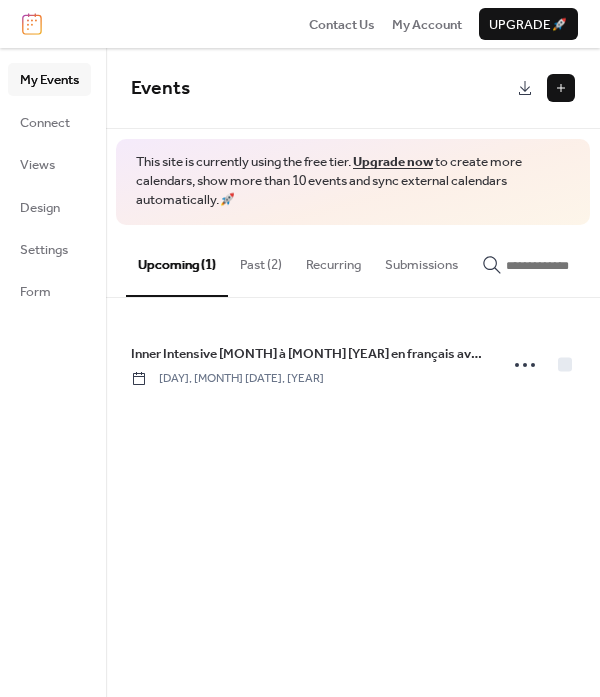 click on "Past (2)" at bounding box center (261, 260) 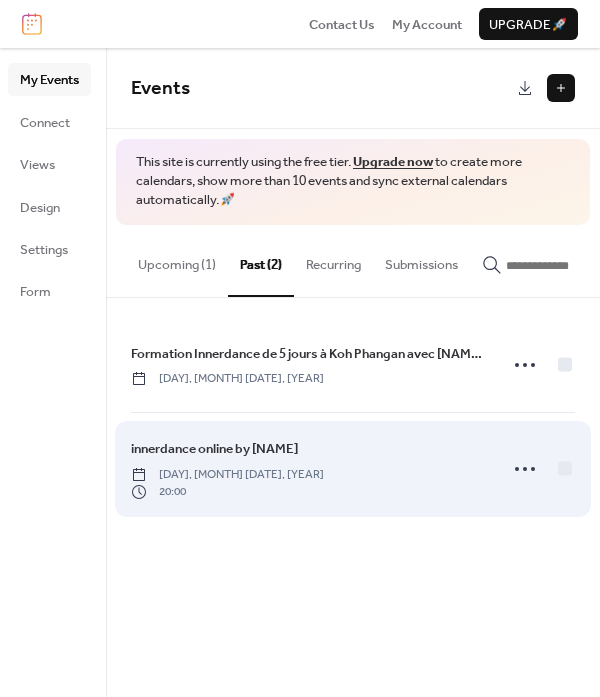 click on "innerdance online by Caro Wednesday, May 14, 2025 20:00" at bounding box center (308, 469) 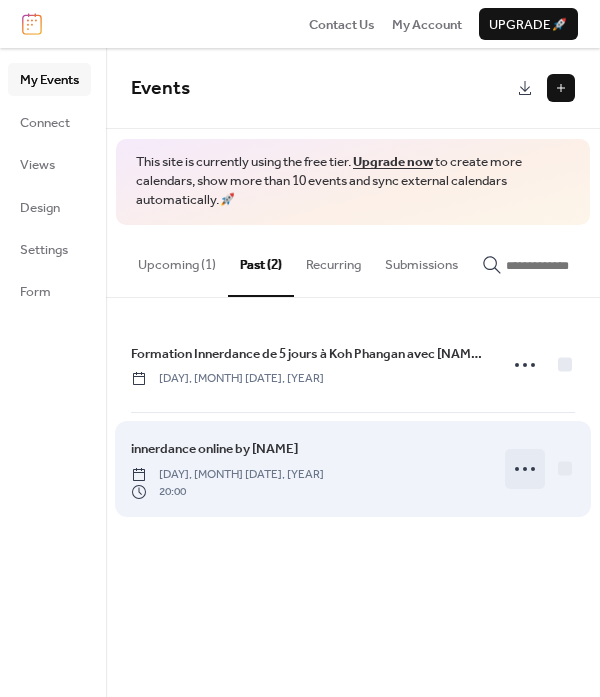 click 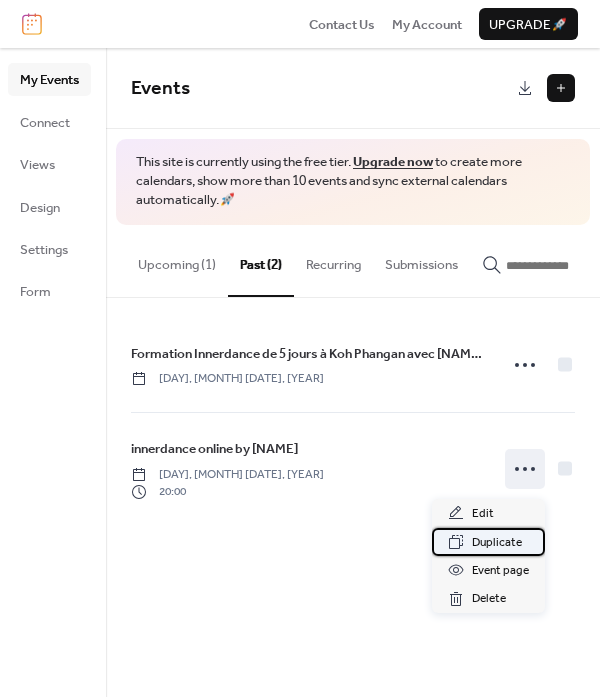 click on "Duplicate" at bounding box center (497, 543) 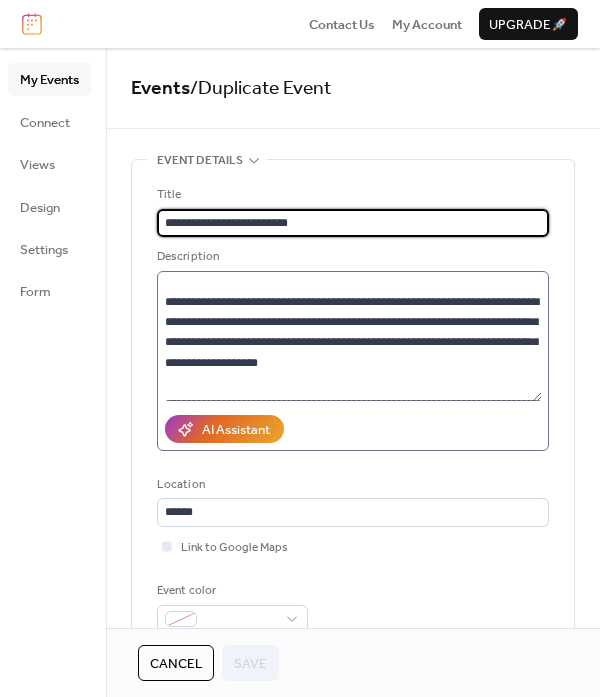 scroll, scrollTop: 86, scrollLeft: 0, axis: vertical 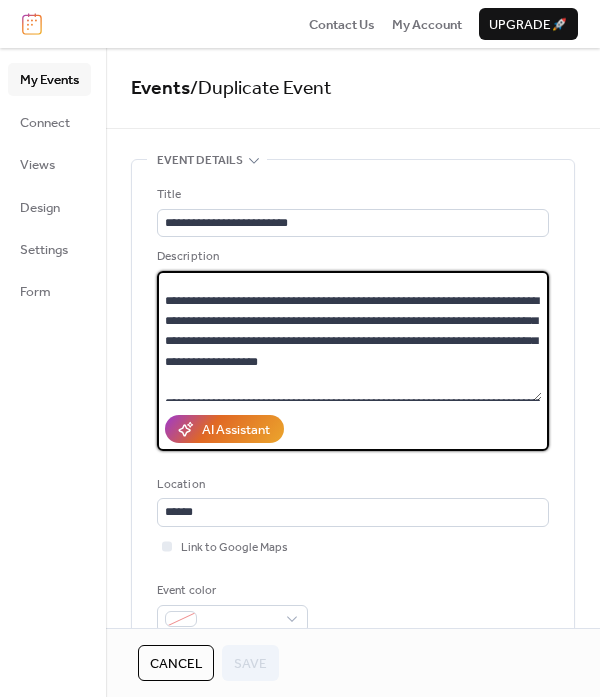 drag, startPoint x: 242, startPoint y: 320, endPoint x: 296, endPoint y: 324, distance: 54.147945 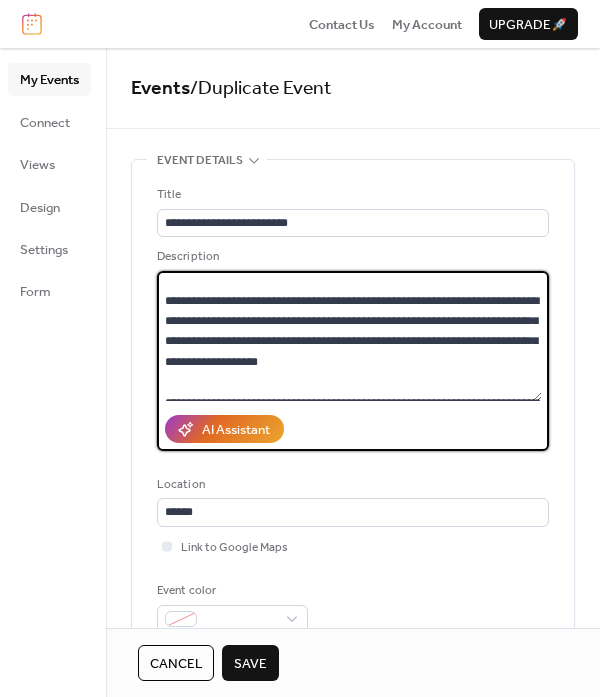 click at bounding box center [349, 336] 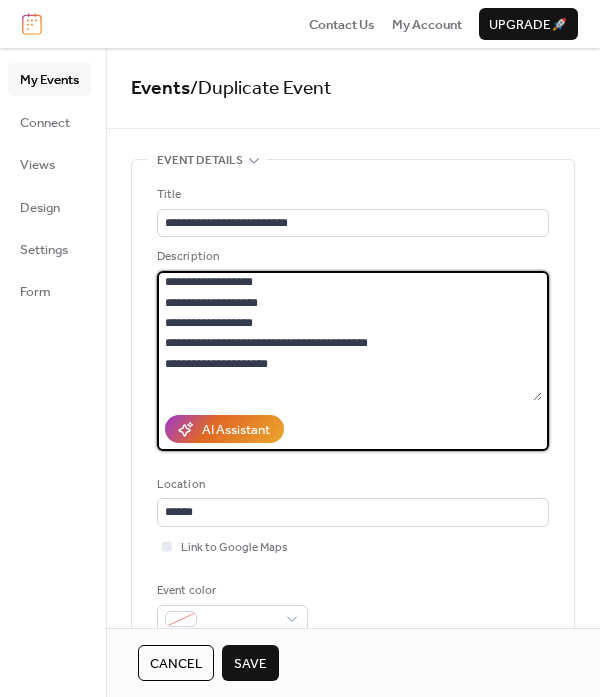 scroll, scrollTop: 335, scrollLeft: 0, axis: vertical 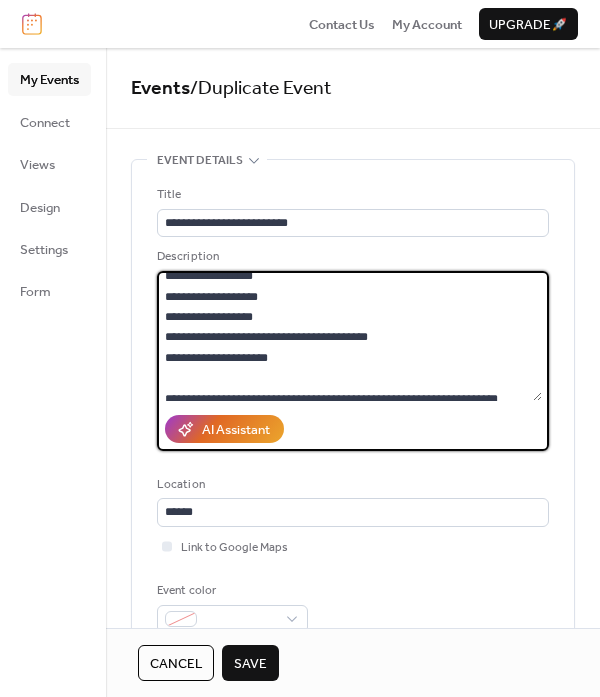 click at bounding box center [349, 336] 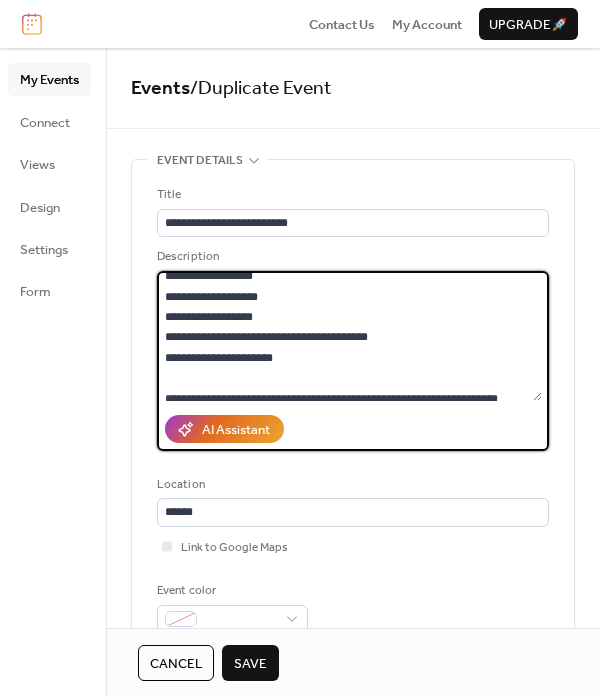 type on "**********" 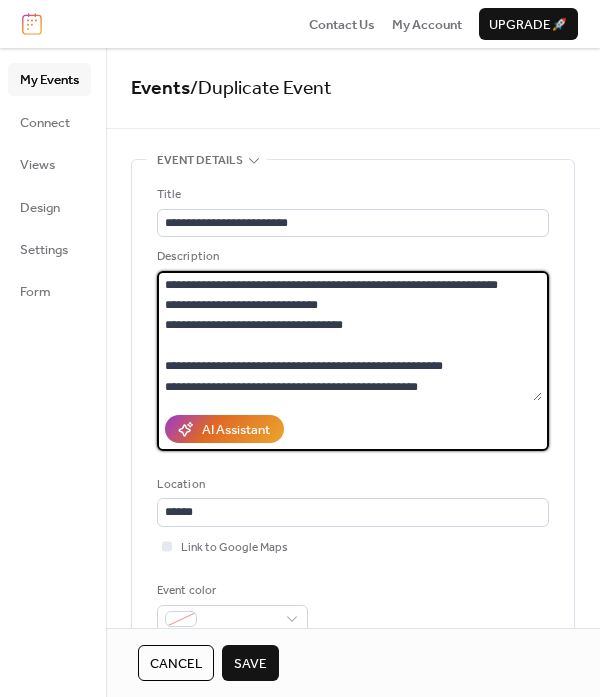 scroll, scrollTop: 530, scrollLeft: 0, axis: vertical 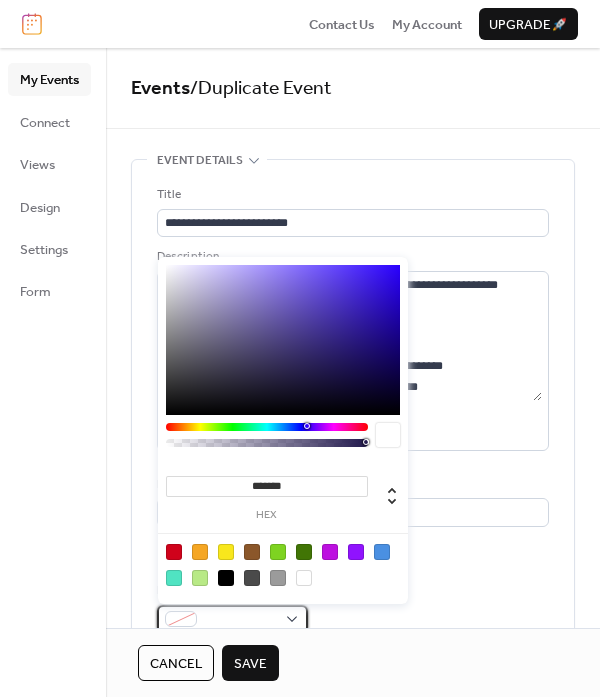 click at bounding box center [232, 619] 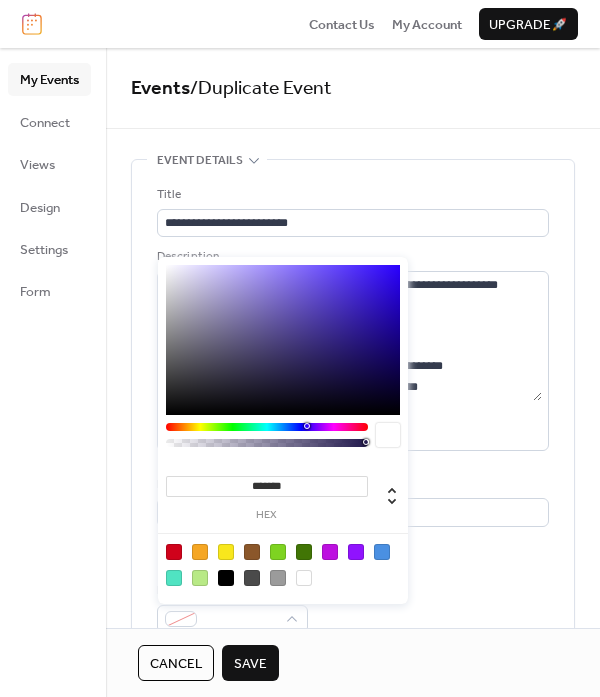 click at bounding box center (174, 578) 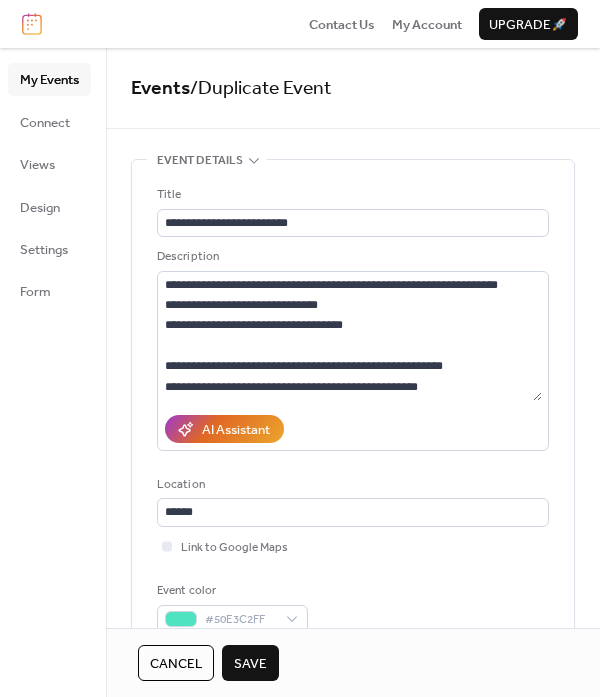click on "**********" at bounding box center [353, 409] 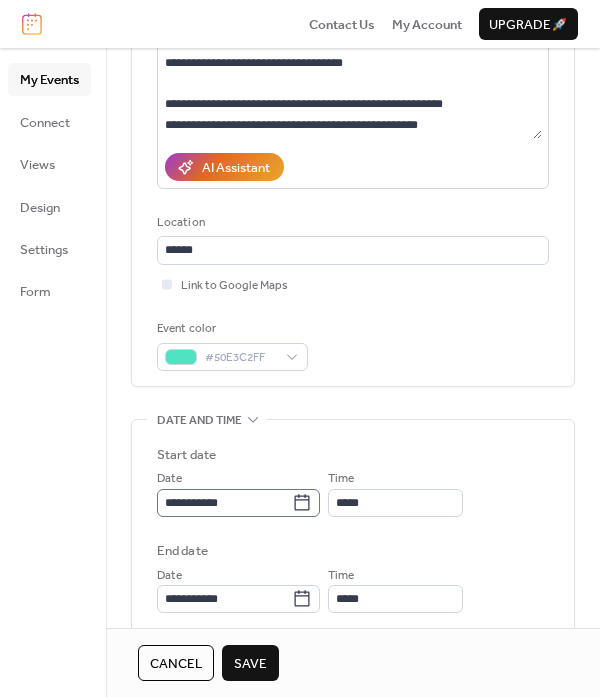 scroll, scrollTop: 333, scrollLeft: 0, axis: vertical 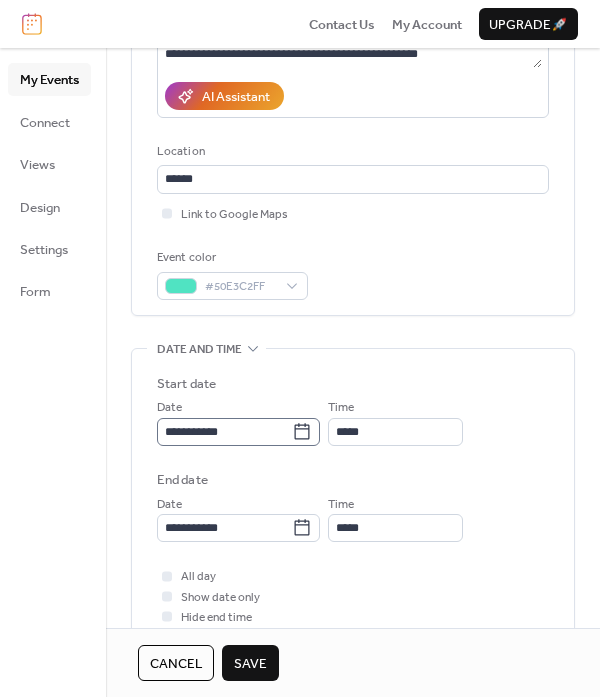 click 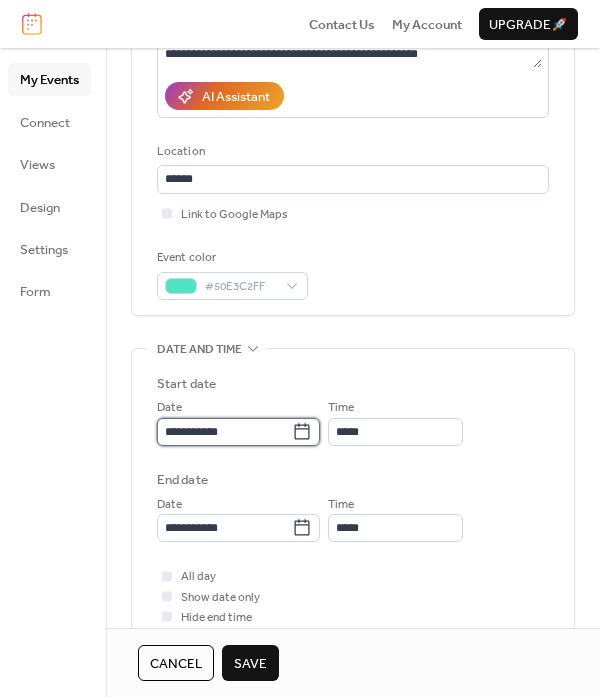 click on "**********" at bounding box center [224, 432] 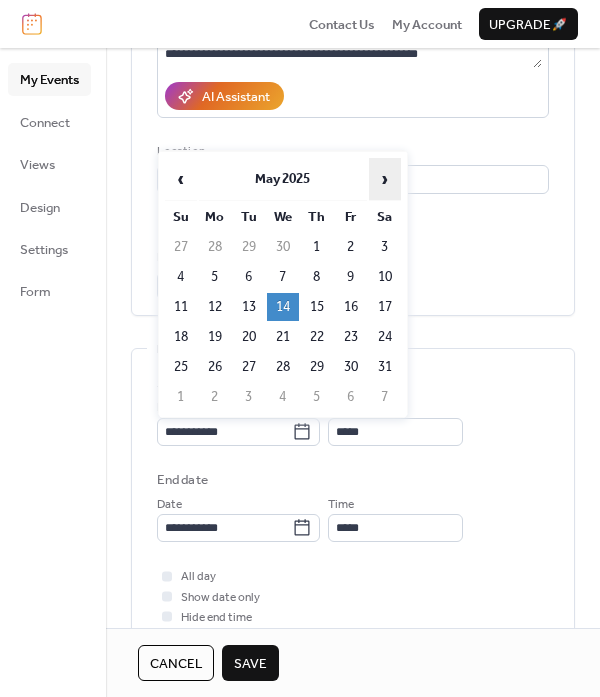 click on "›" at bounding box center (385, 179) 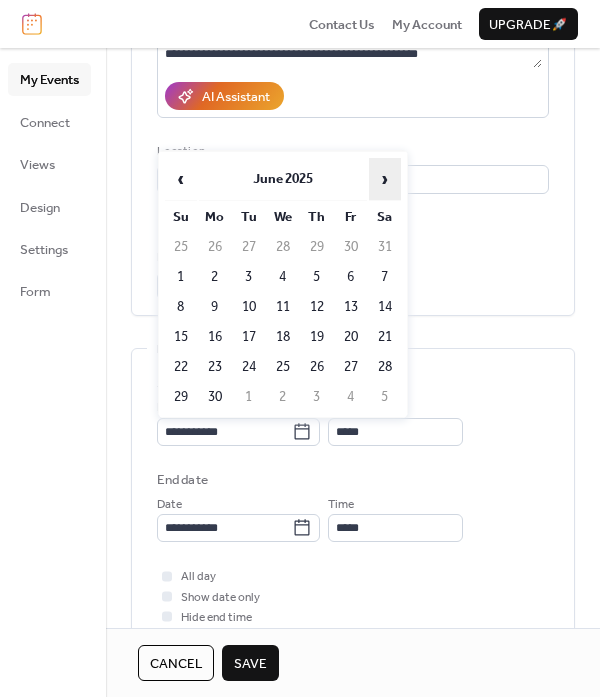 click on "›" at bounding box center (385, 179) 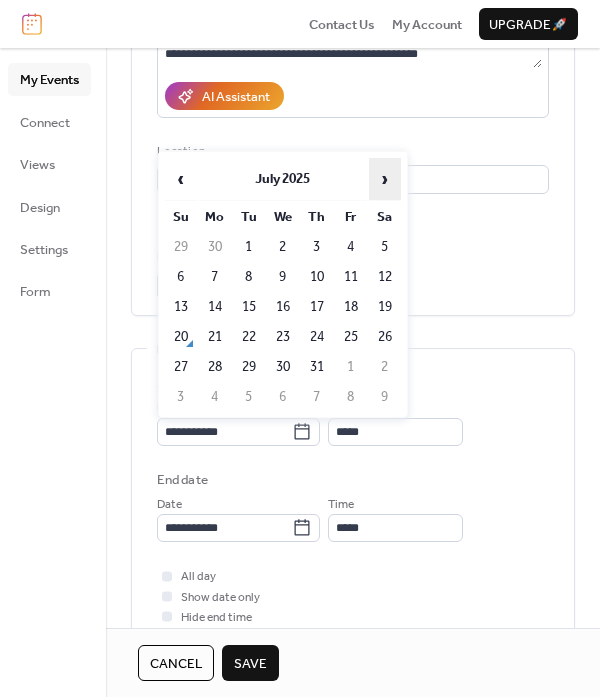 click on "›" at bounding box center (385, 179) 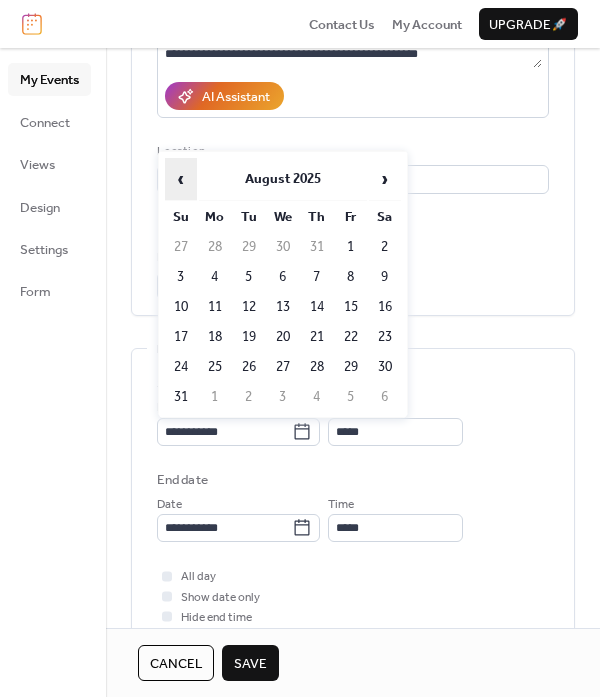 click on "‹" at bounding box center (181, 179) 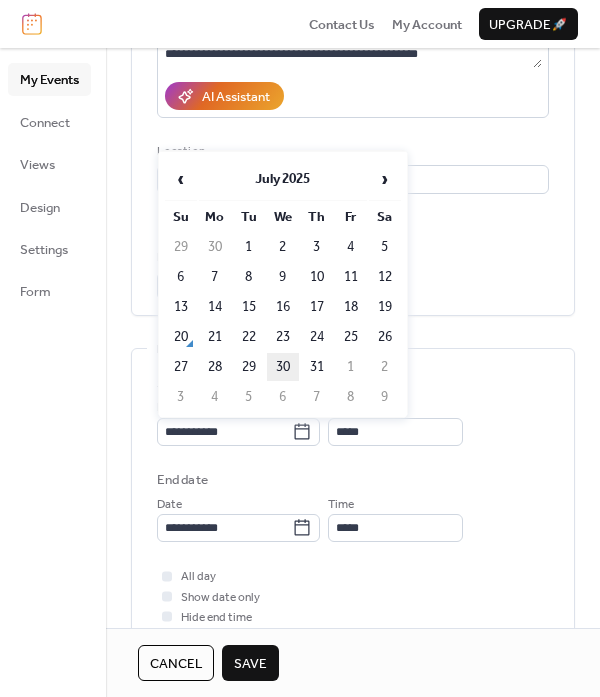 click on "30" at bounding box center (283, 367) 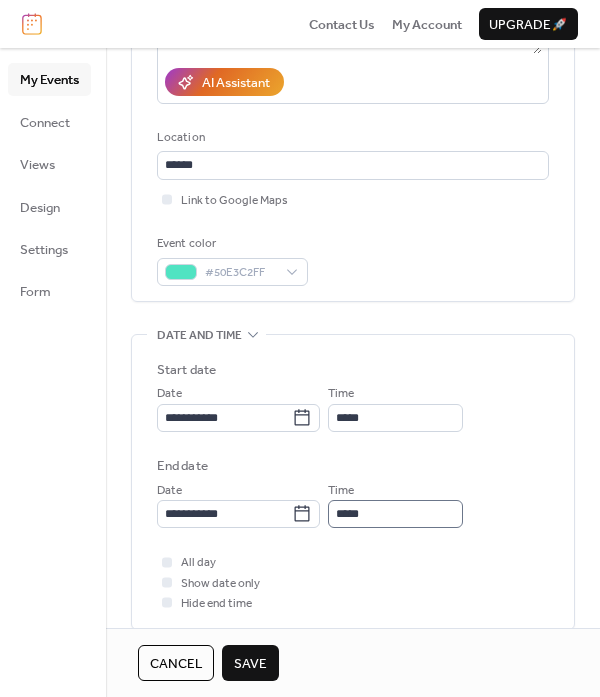 scroll, scrollTop: 403, scrollLeft: 0, axis: vertical 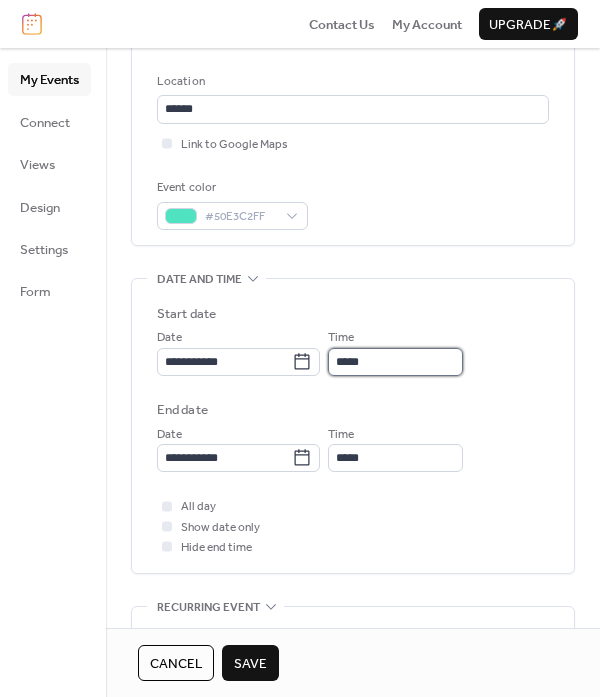 click on "*****" at bounding box center [395, 362] 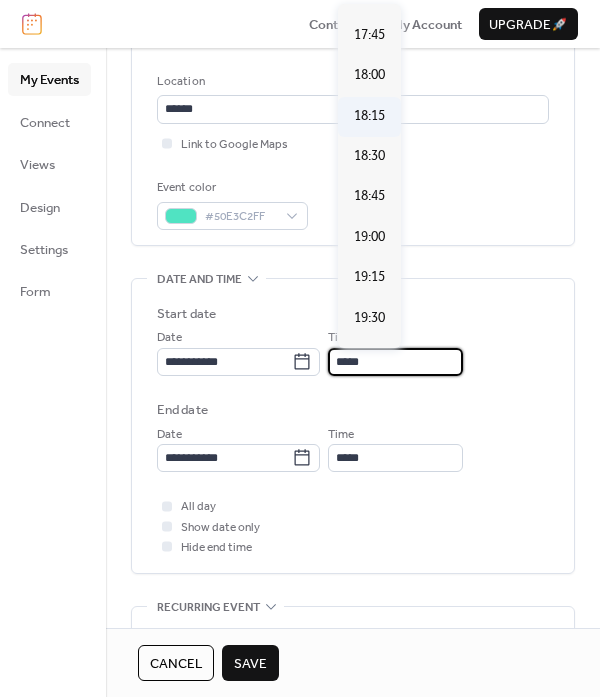 scroll, scrollTop: 2836, scrollLeft: 0, axis: vertical 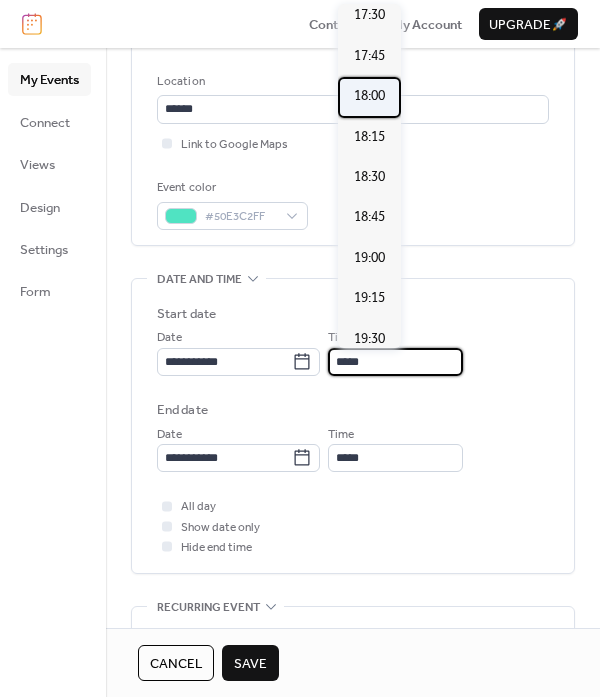 click on "18:00" at bounding box center [369, 96] 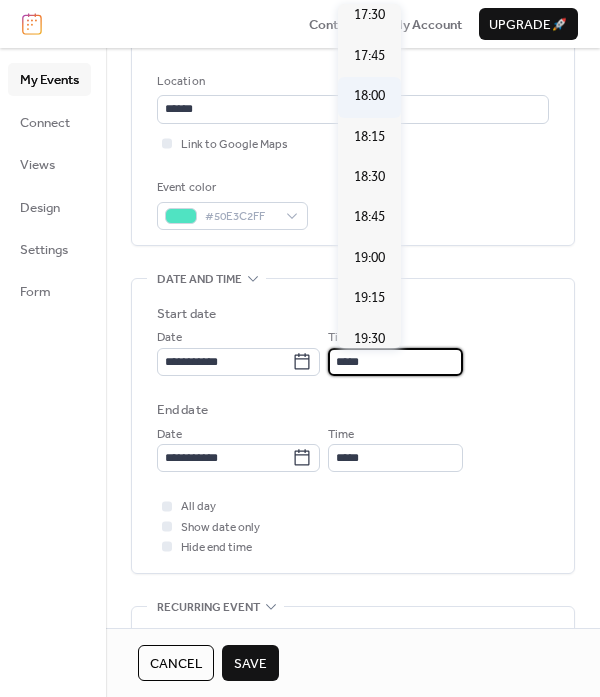 type on "*****" 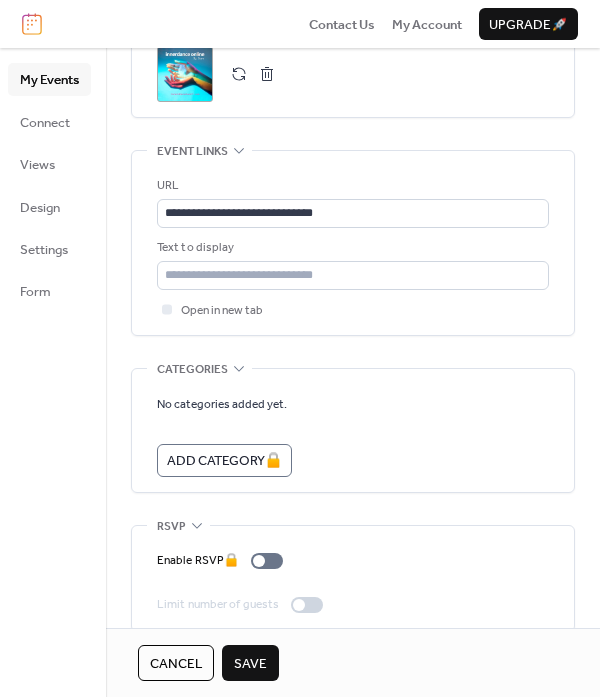 scroll, scrollTop: 1083, scrollLeft: 0, axis: vertical 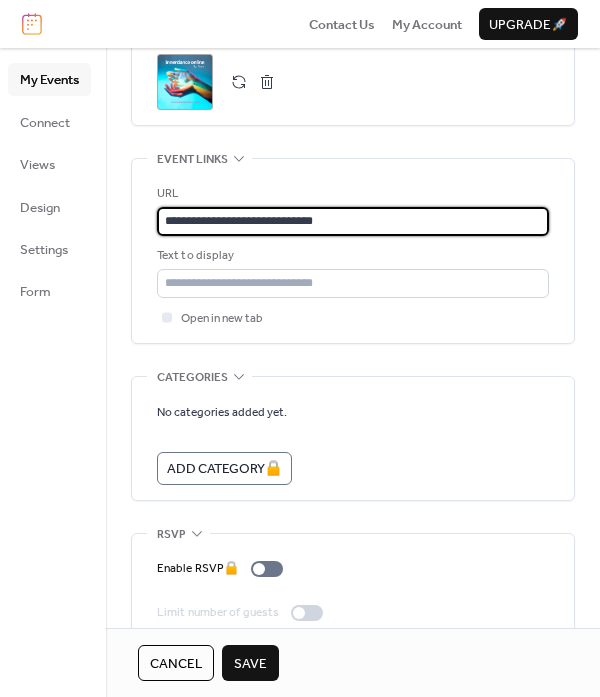 click on "**********" at bounding box center [353, 221] 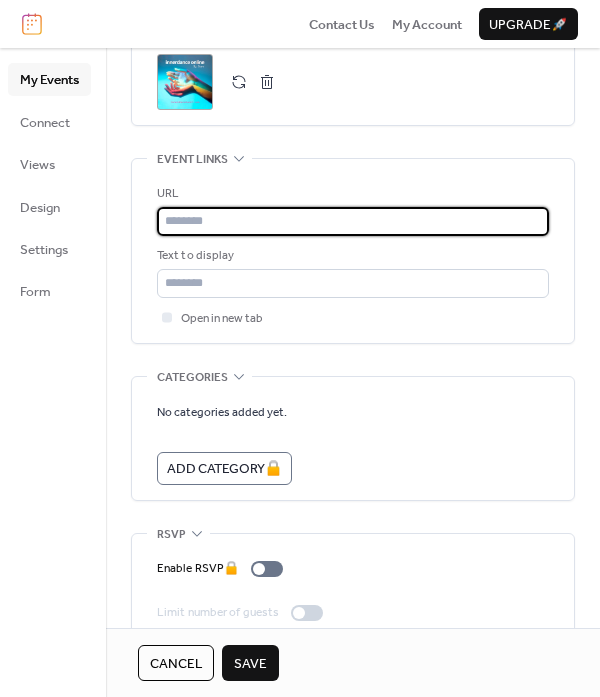 scroll, scrollTop: 1115, scrollLeft: 0, axis: vertical 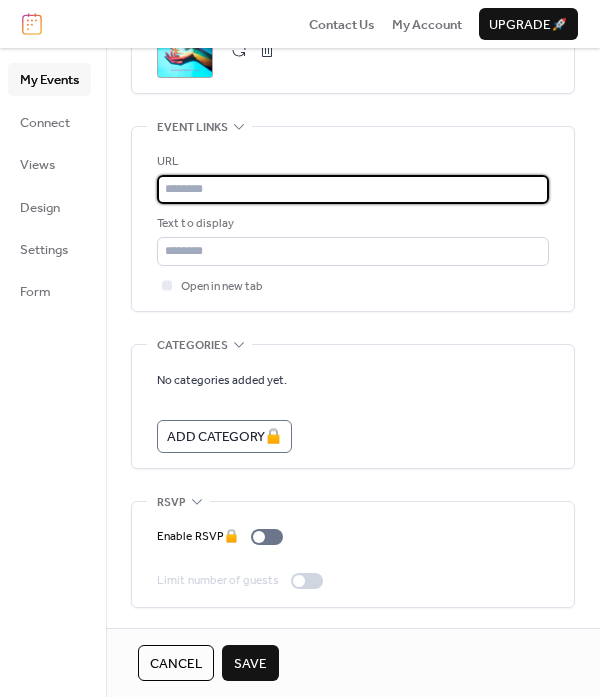type 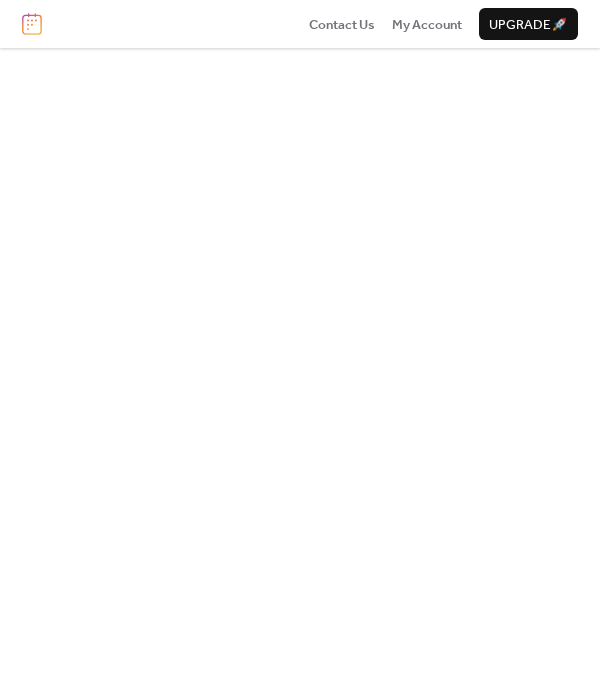 scroll, scrollTop: 0, scrollLeft: 0, axis: both 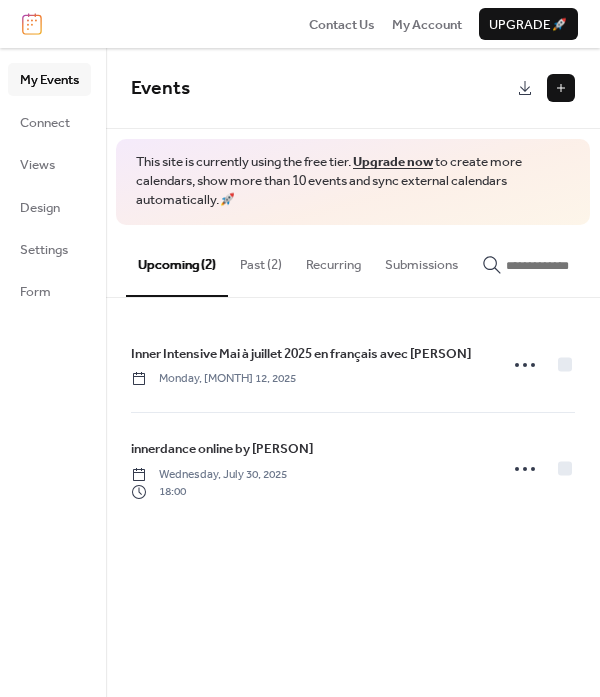 click at bounding box center [561, 88] 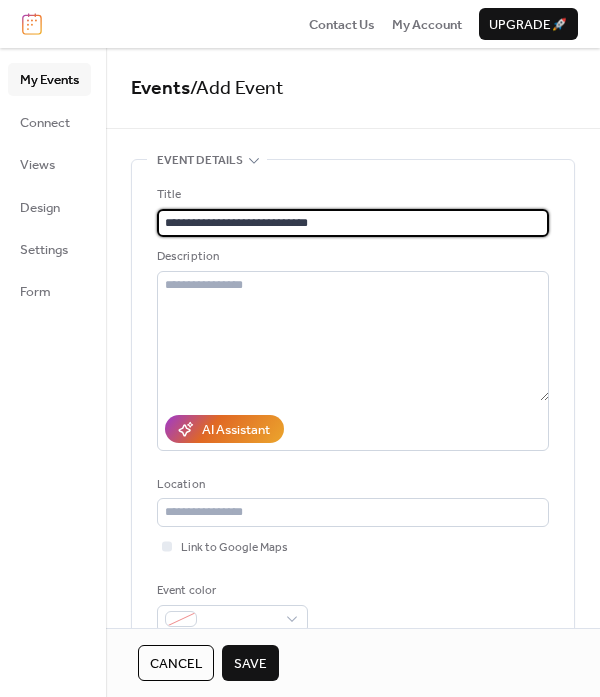 type on "**********" 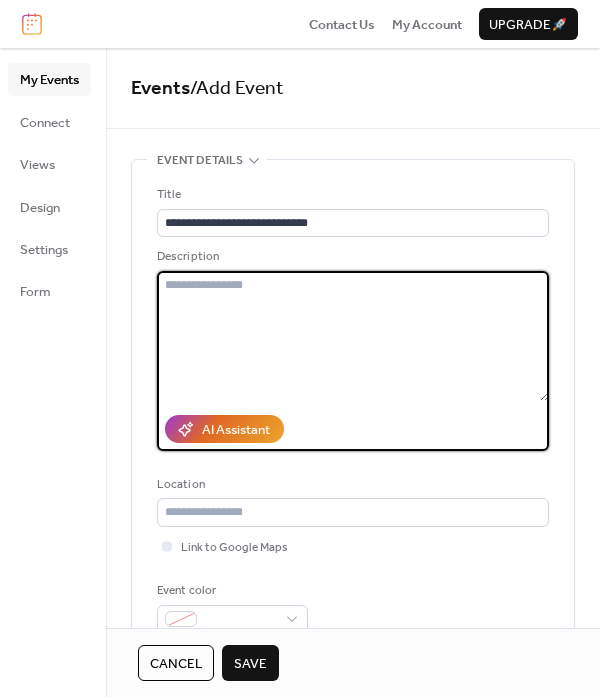 click at bounding box center (353, 336) 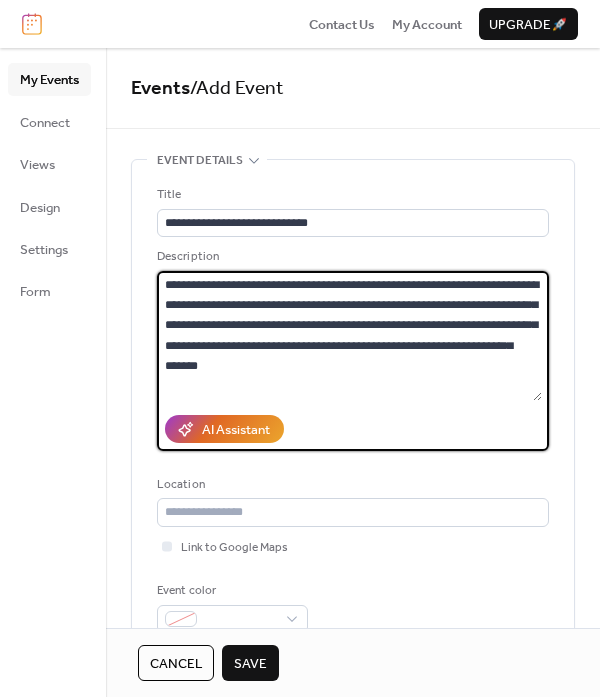 scroll, scrollTop: 17, scrollLeft: 0, axis: vertical 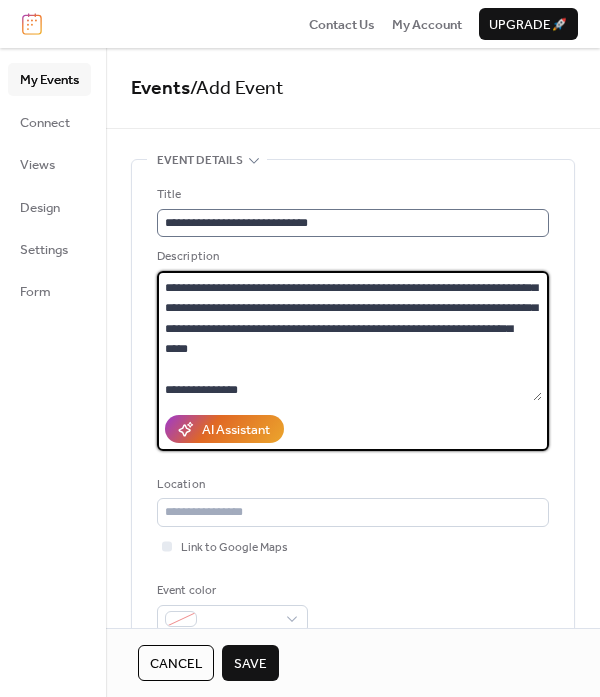 paste on "**********" 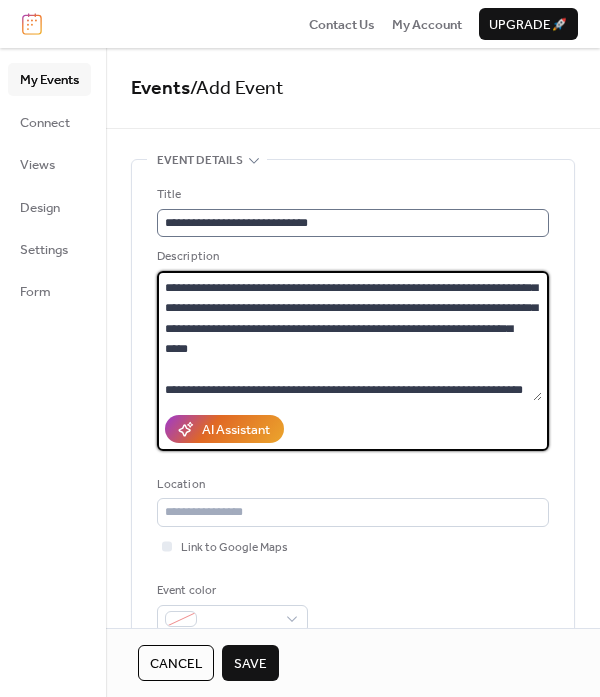scroll, scrollTop: 37, scrollLeft: 0, axis: vertical 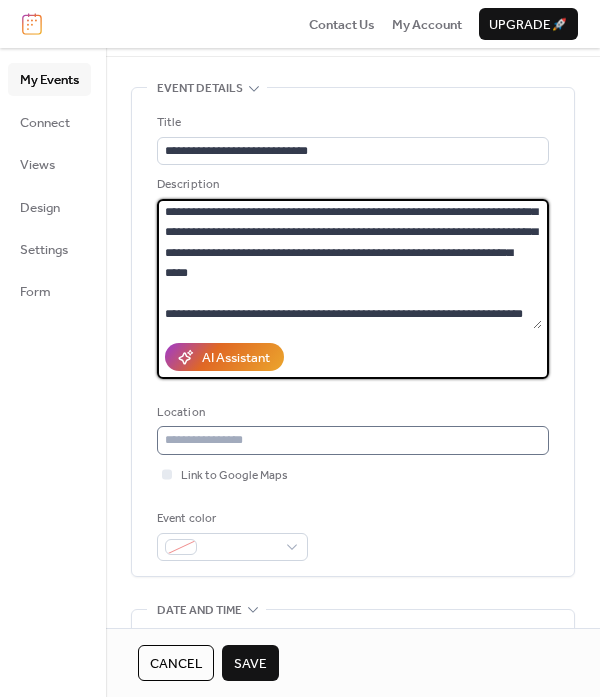 type on "**********" 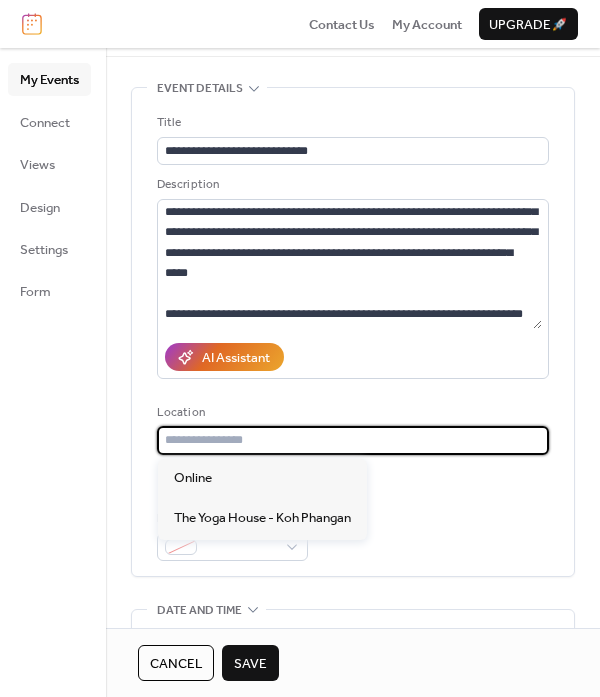 click at bounding box center (353, 440) 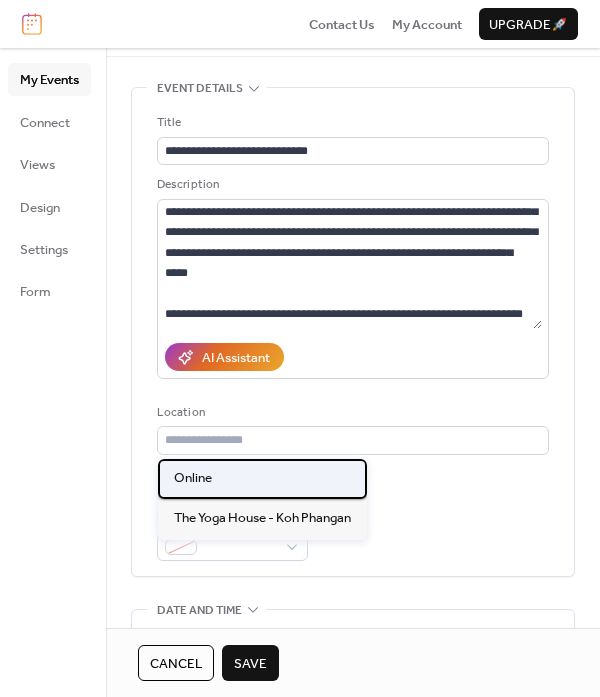 click on "Online" at bounding box center [262, 479] 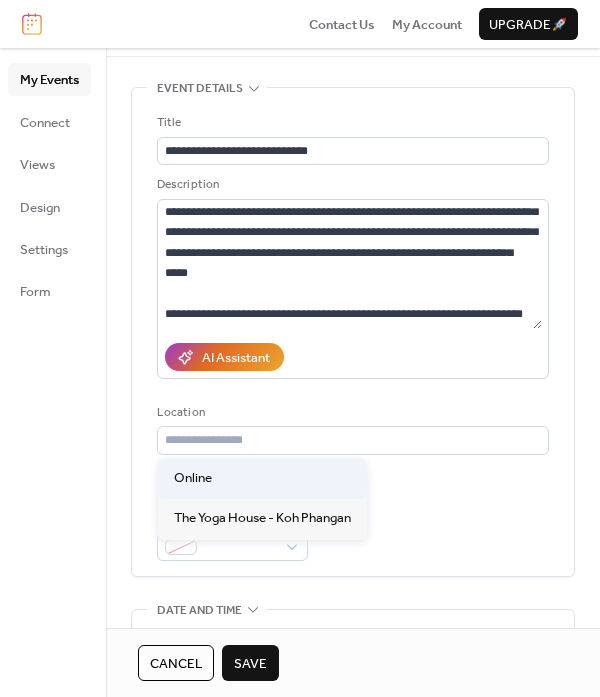 type on "******" 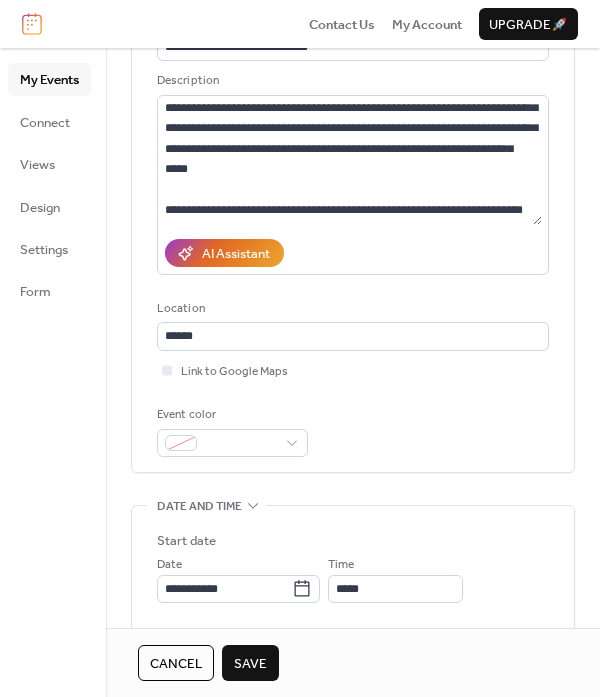 scroll, scrollTop: 242, scrollLeft: 0, axis: vertical 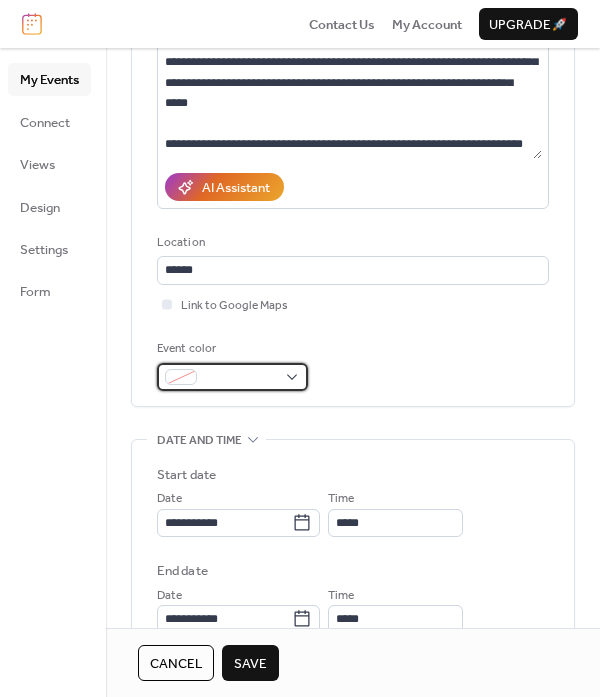 click at bounding box center [232, 377] 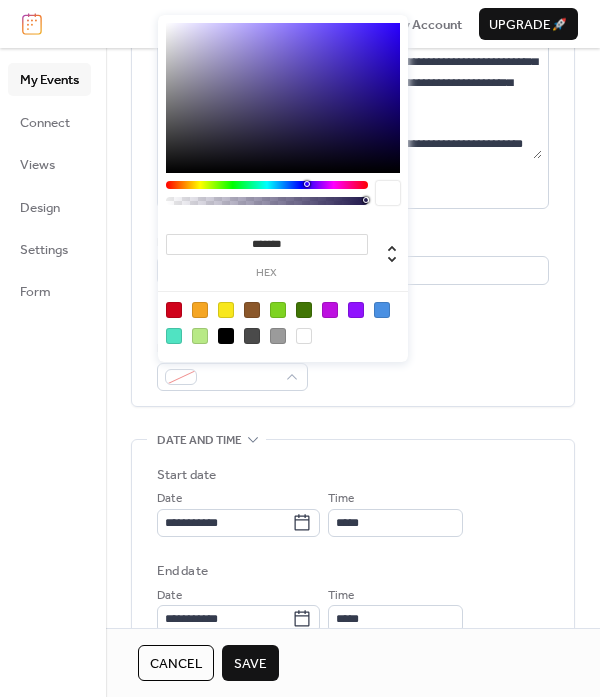 click at bounding box center (330, 310) 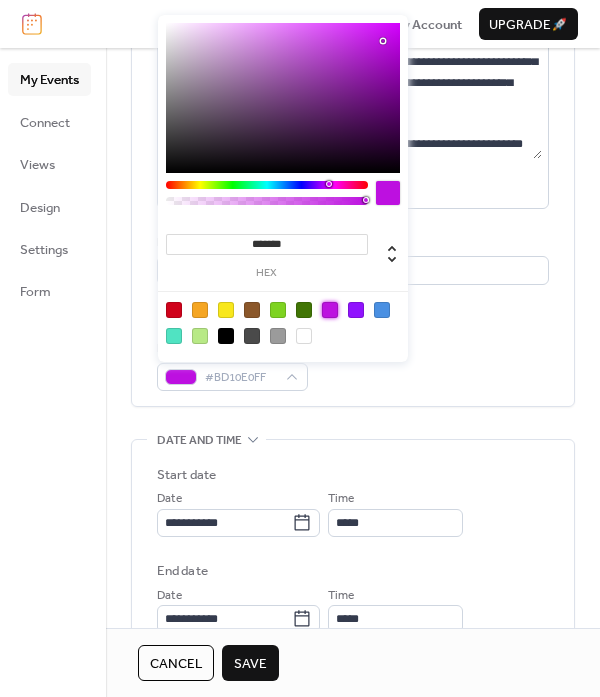 click on "**********" at bounding box center [353, 698] 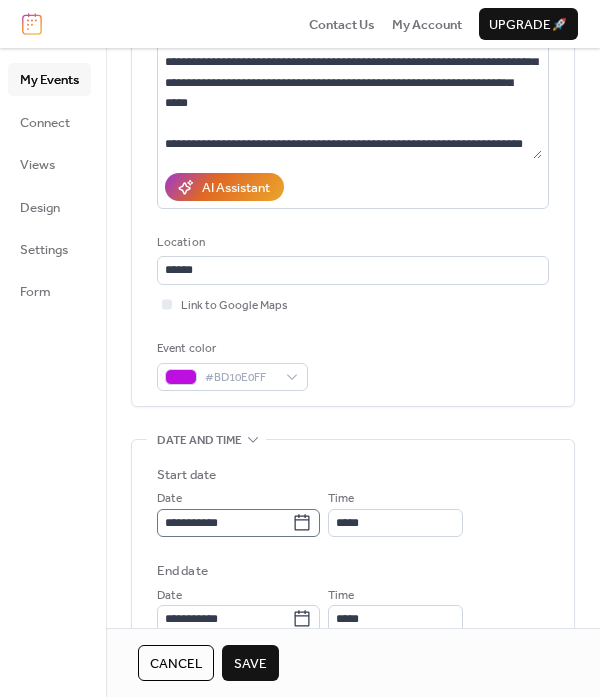 click 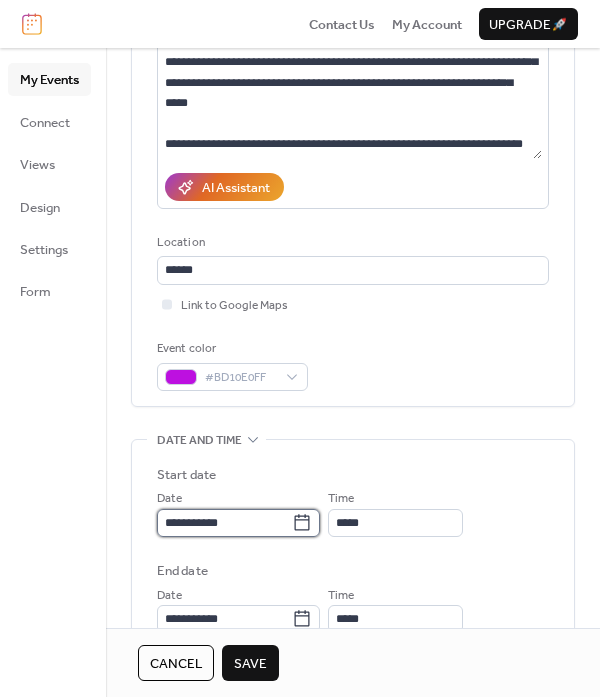 click on "**********" at bounding box center (224, 523) 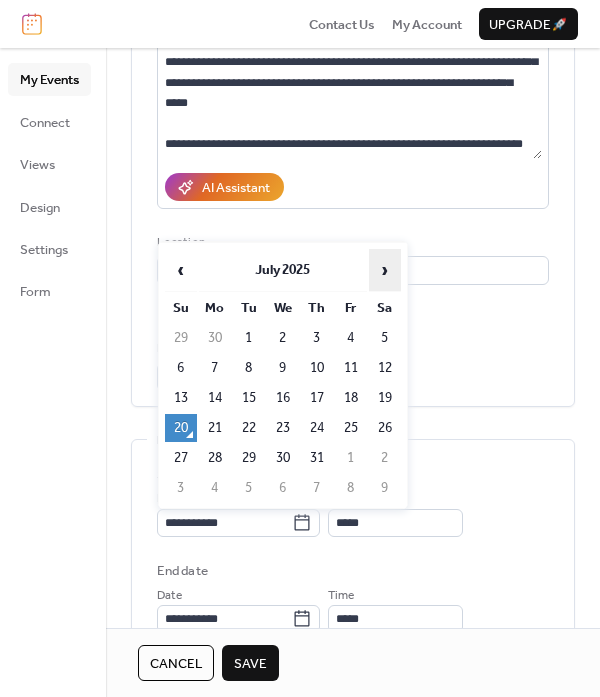 click on "›" at bounding box center [385, 270] 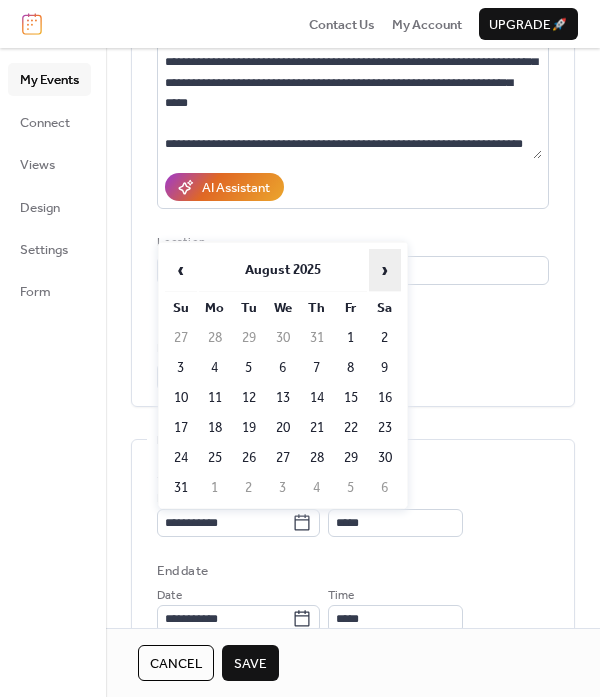 click on "›" at bounding box center (385, 270) 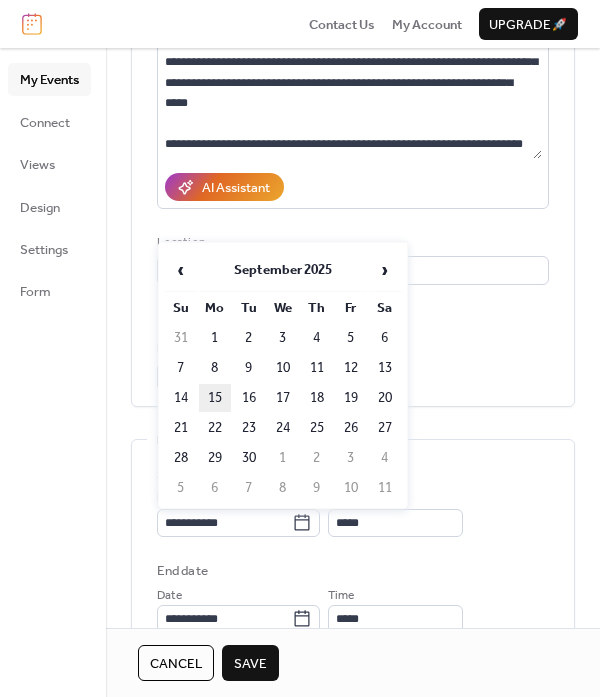 click on "15" at bounding box center (215, 398) 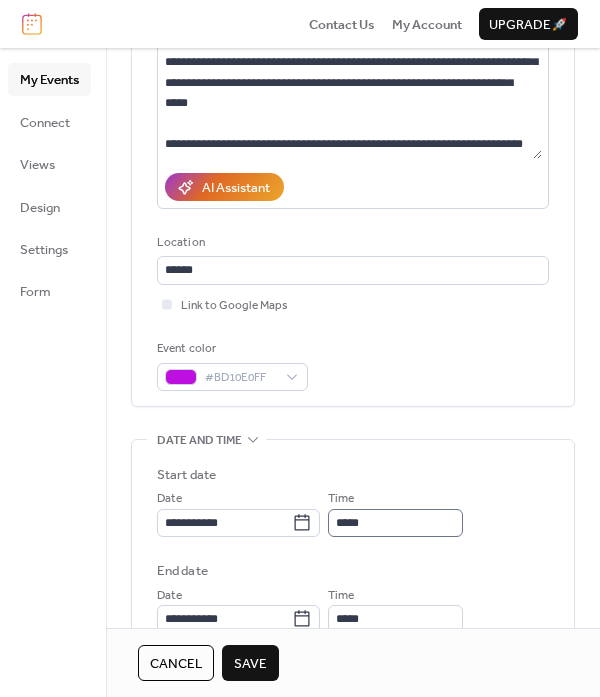 scroll, scrollTop: 0, scrollLeft: 0, axis: both 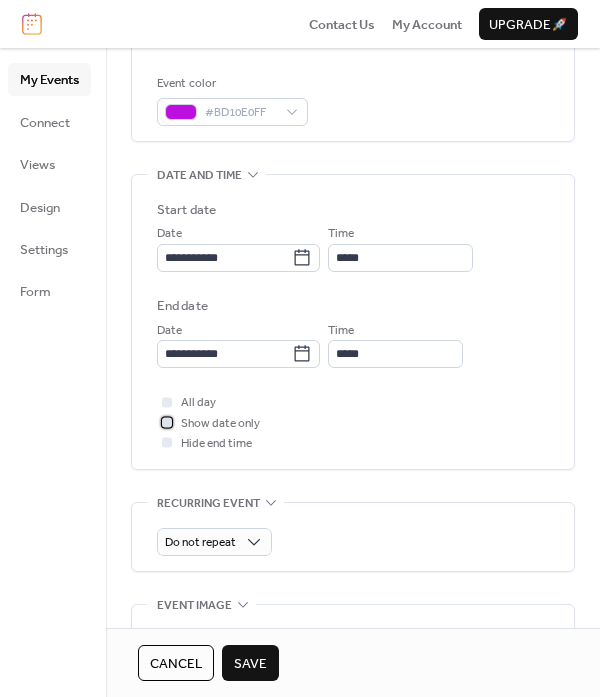 click at bounding box center [167, 422] 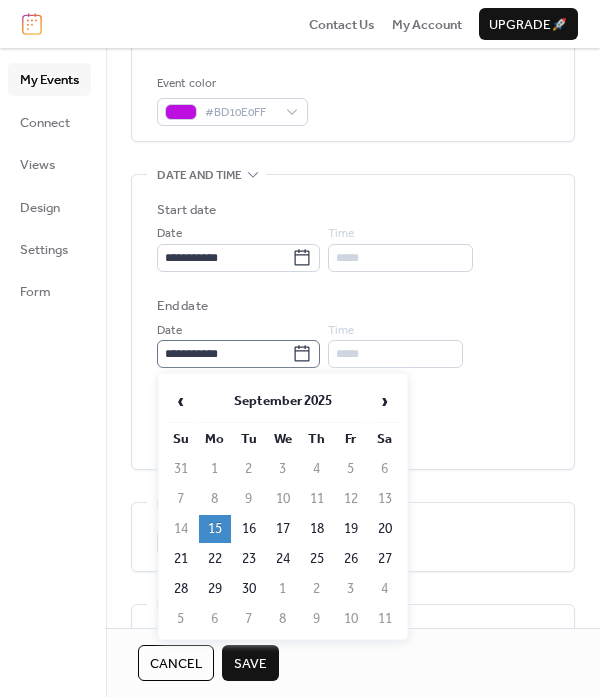 click 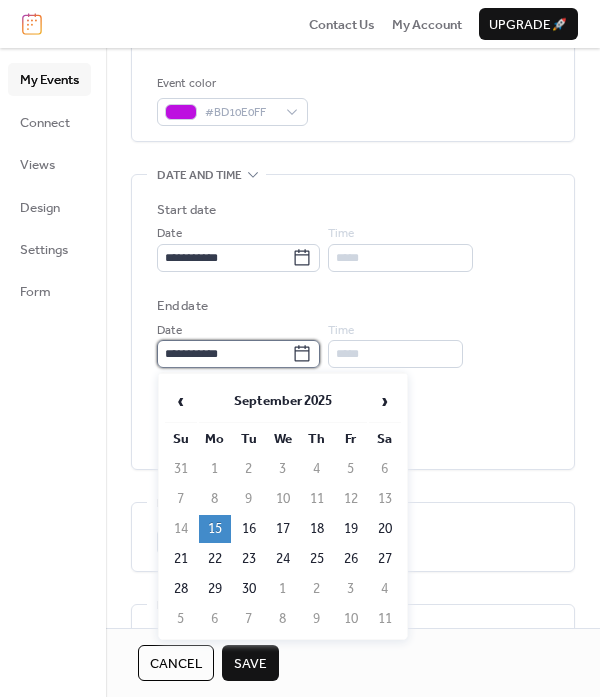 click on "**********" at bounding box center [224, 354] 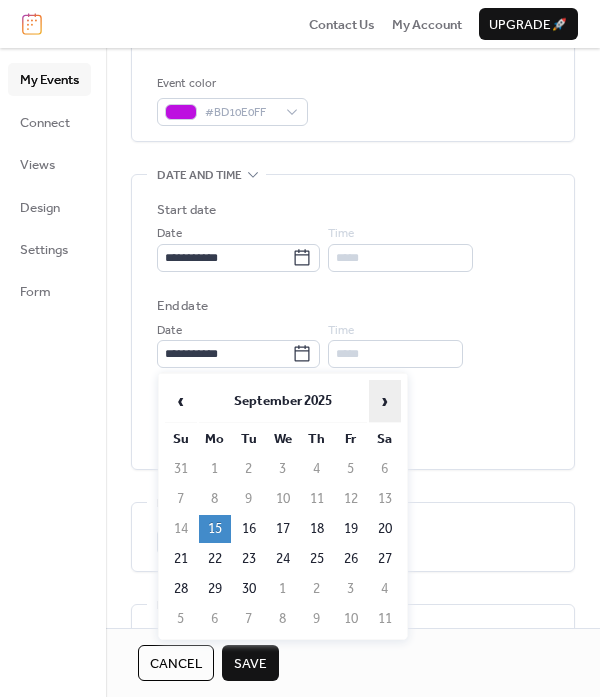 click on "›" at bounding box center [385, 401] 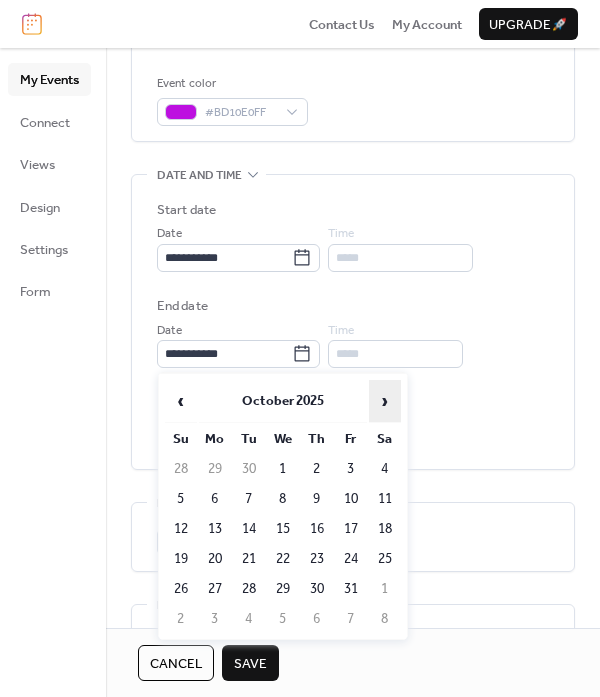 click on "›" at bounding box center [385, 401] 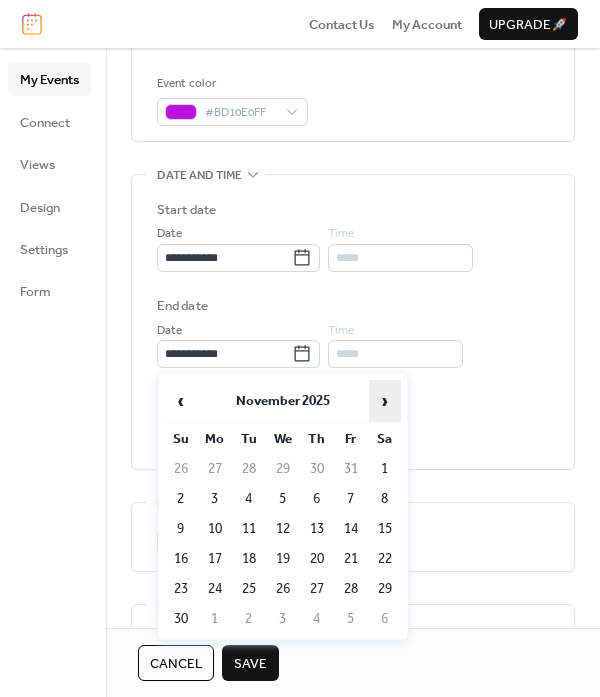 click on "›" at bounding box center [385, 401] 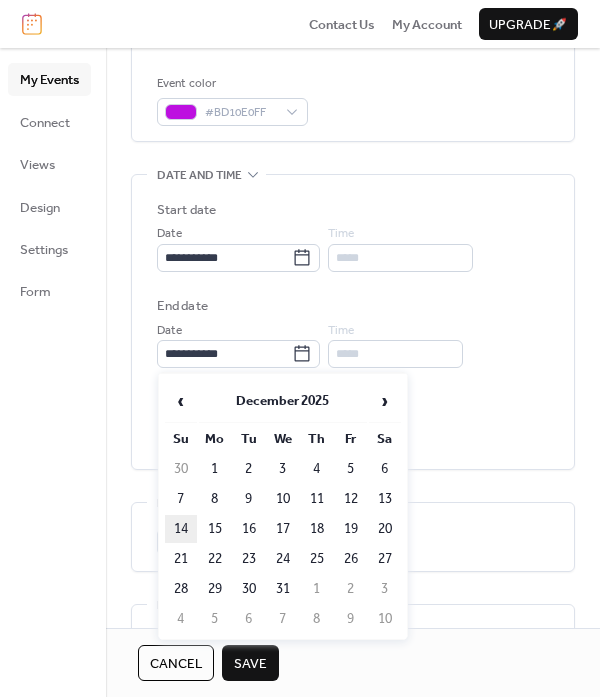 click on "14" at bounding box center (181, 529) 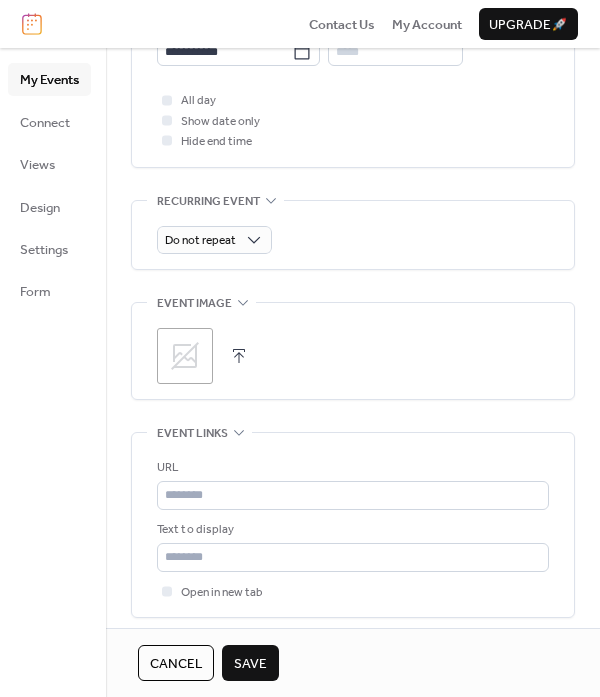 scroll, scrollTop: 810, scrollLeft: 0, axis: vertical 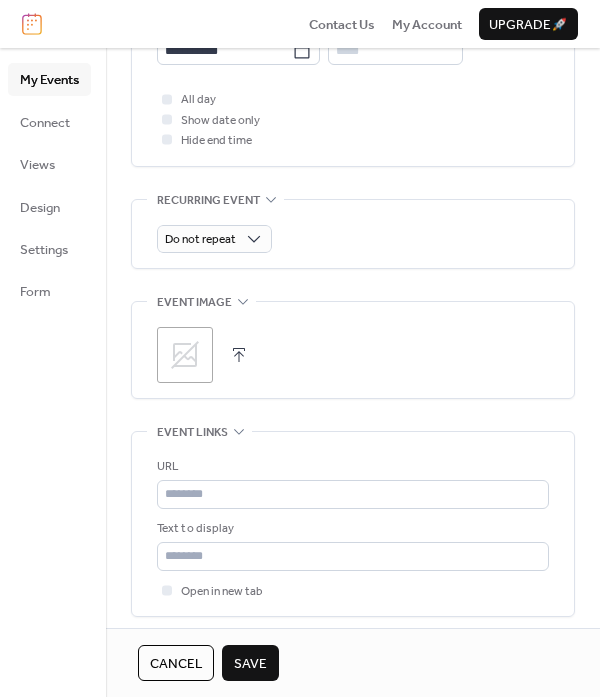 click on ";" at bounding box center [185, 355] 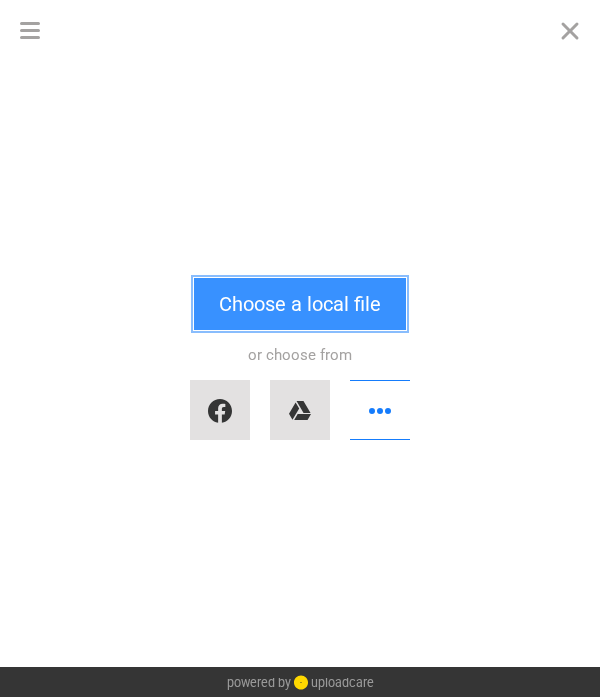 click on "Choose a local file" at bounding box center [300, 304] 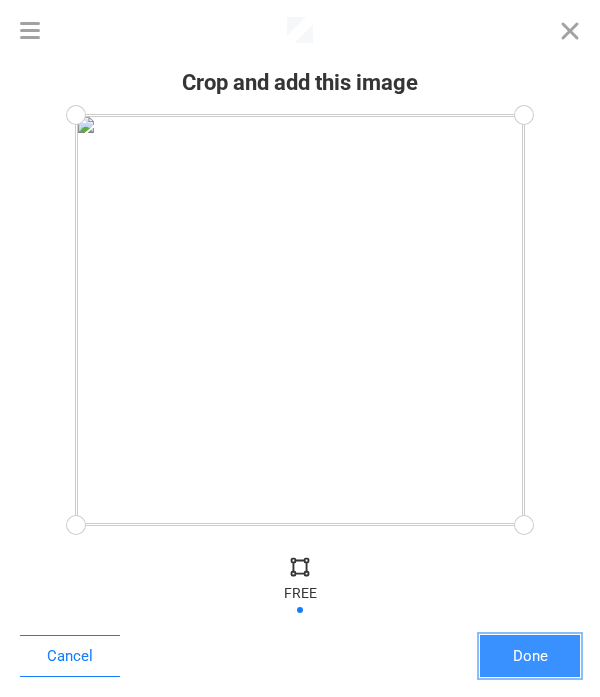 click on "Done" at bounding box center (530, 656) 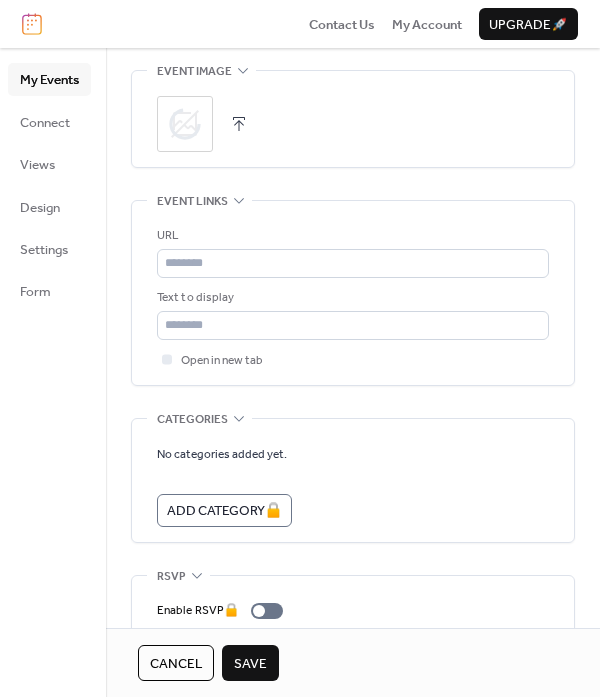scroll, scrollTop: 1060, scrollLeft: 0, axis: vertical 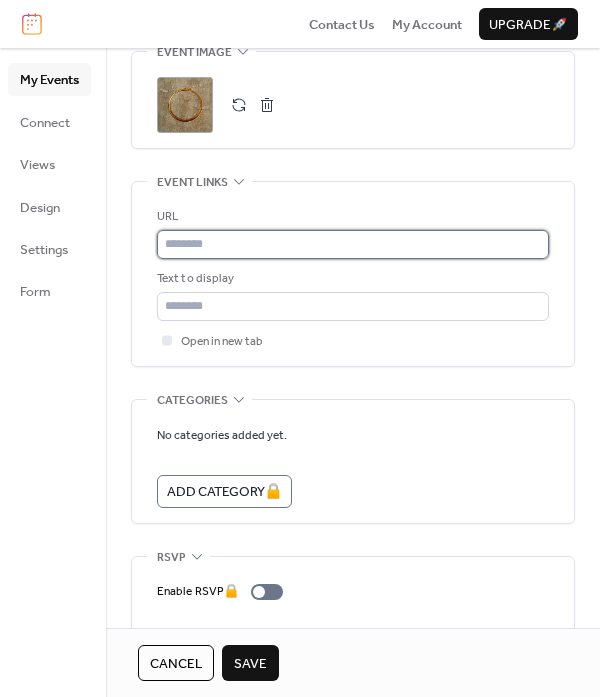 click at bounding box center (353, 244) 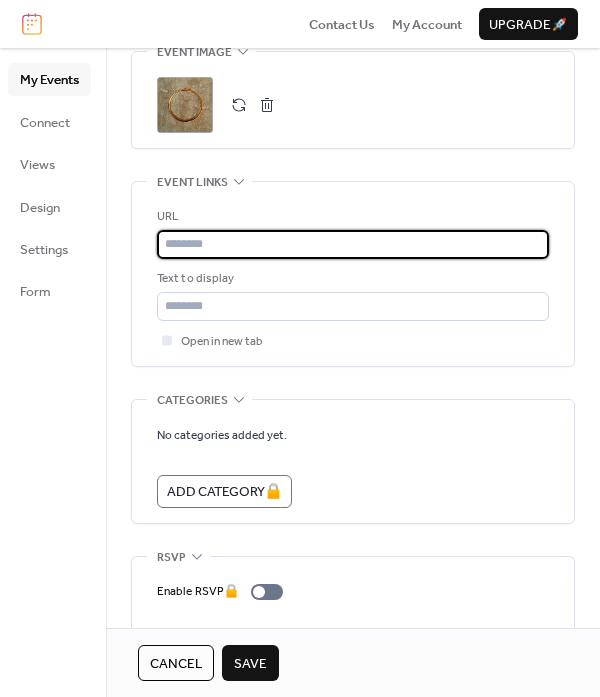 paste on "**********" 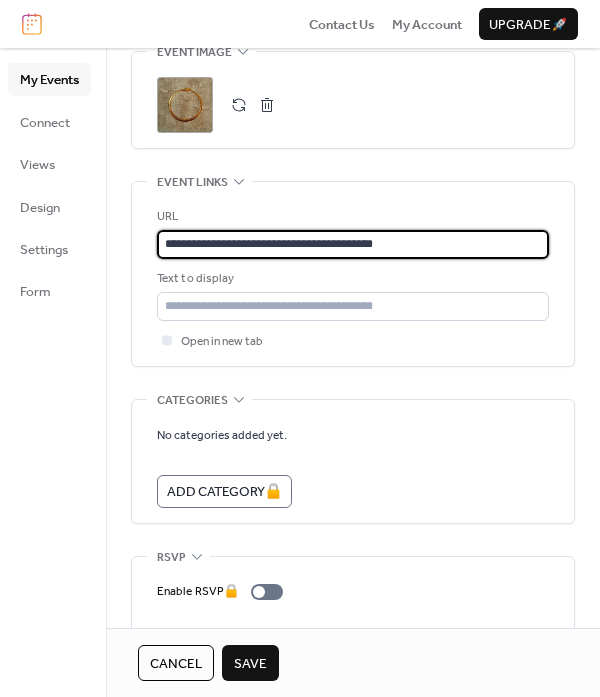 scroll, scrollTop: 1115, scrollLeft: 0, axis: vertical 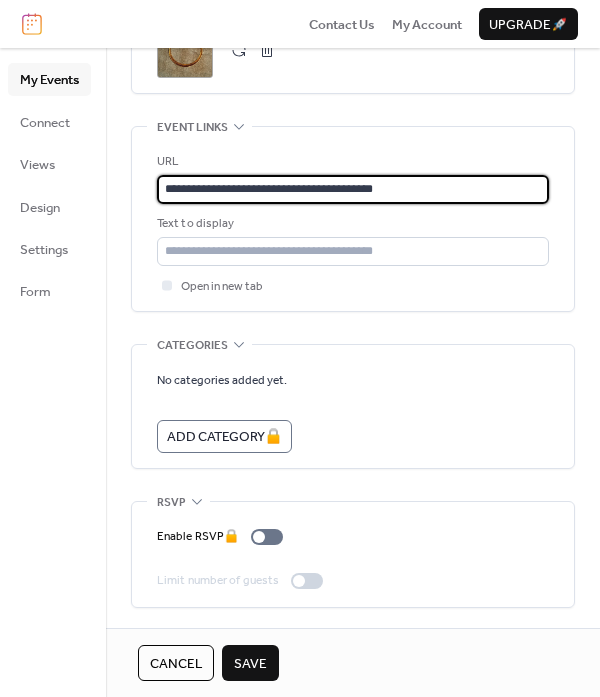type on "**********" 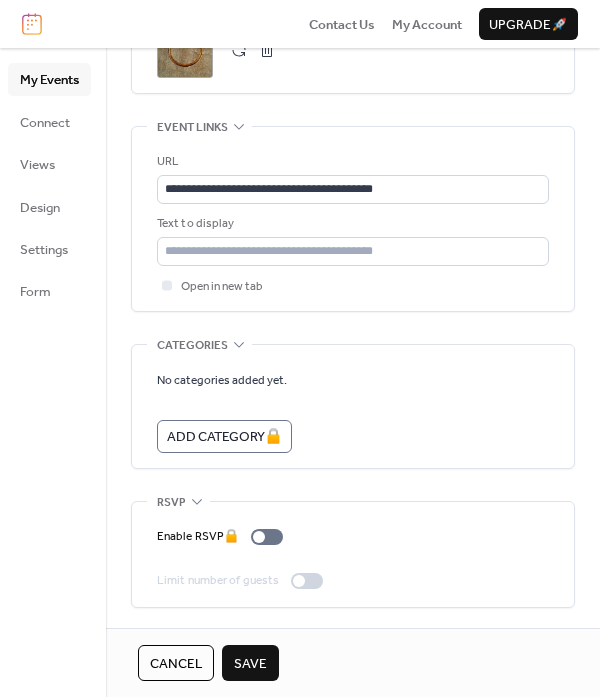click on "Save" at bounding box center (250, 664) 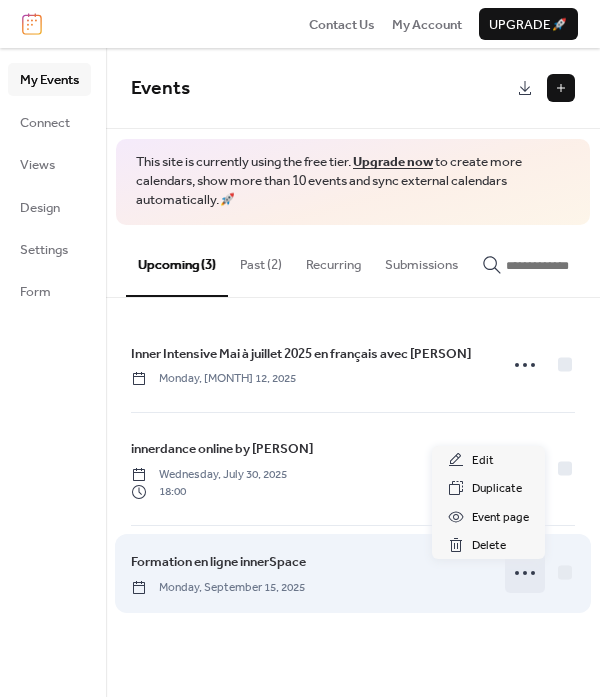 click 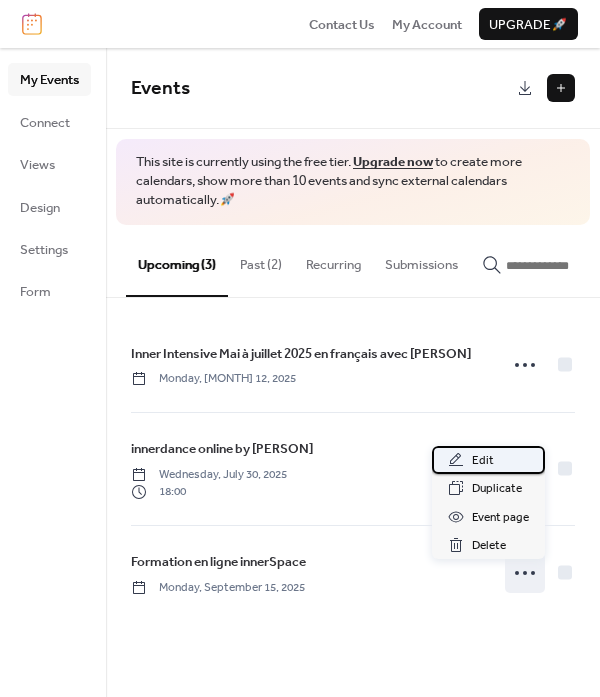 click on "Edit" at bounding box center (483, 461) 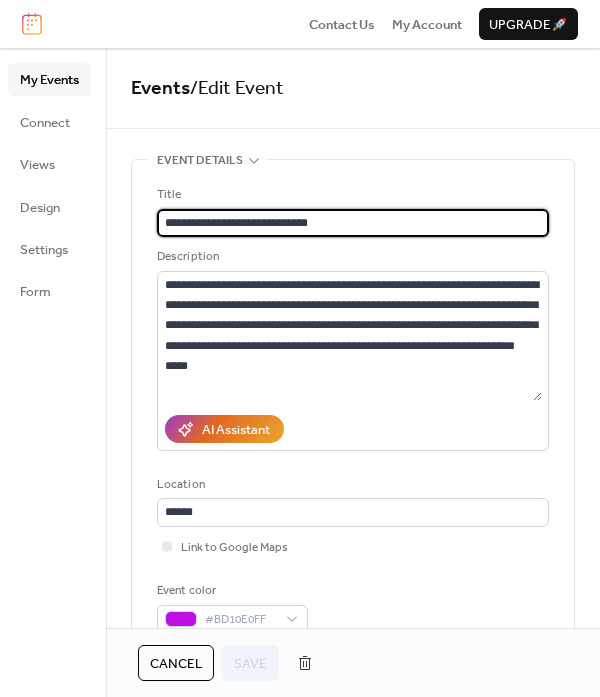 click on "**********" at bounding box center (353, 223) 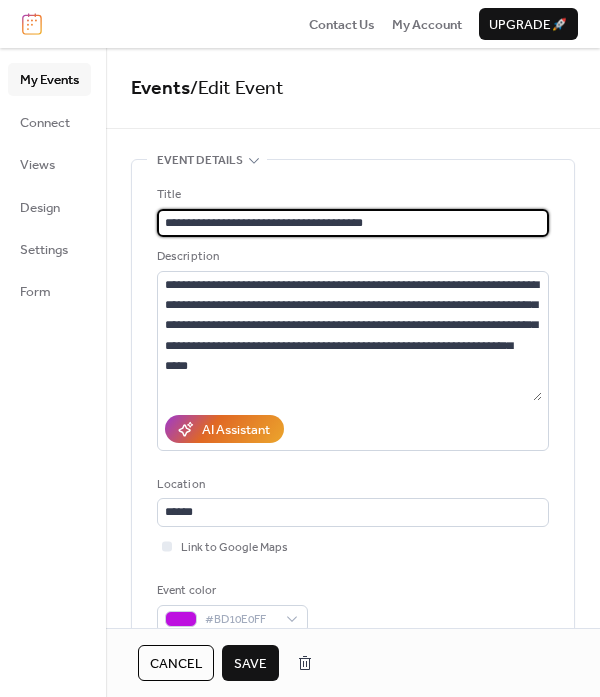 type on "**********" 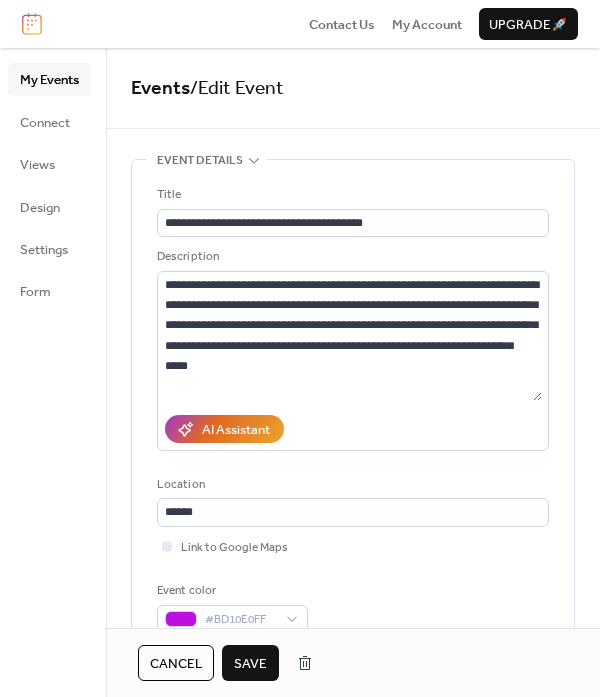 click on "Save" at bounding box center [250, 664] 